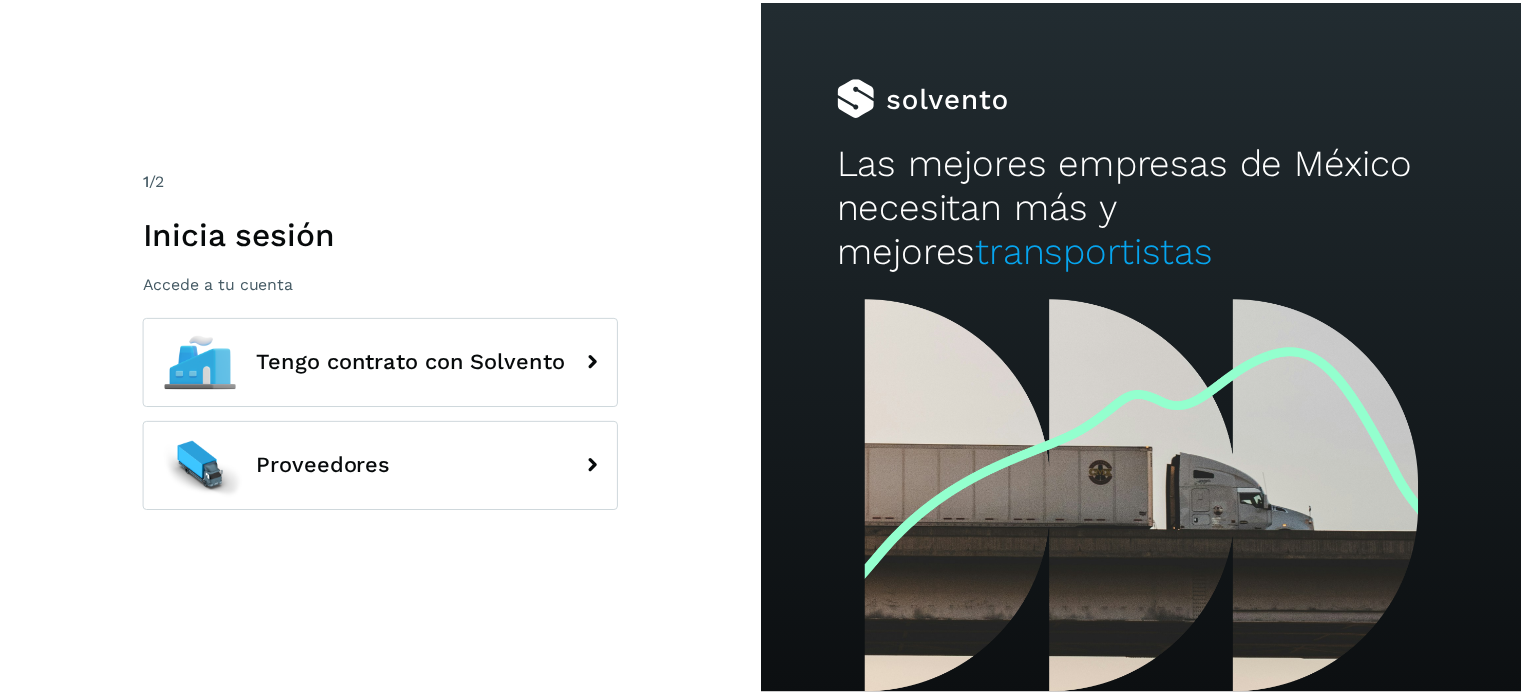 scroll, scrollTop: 0, scrollLeft: 0, axis: both 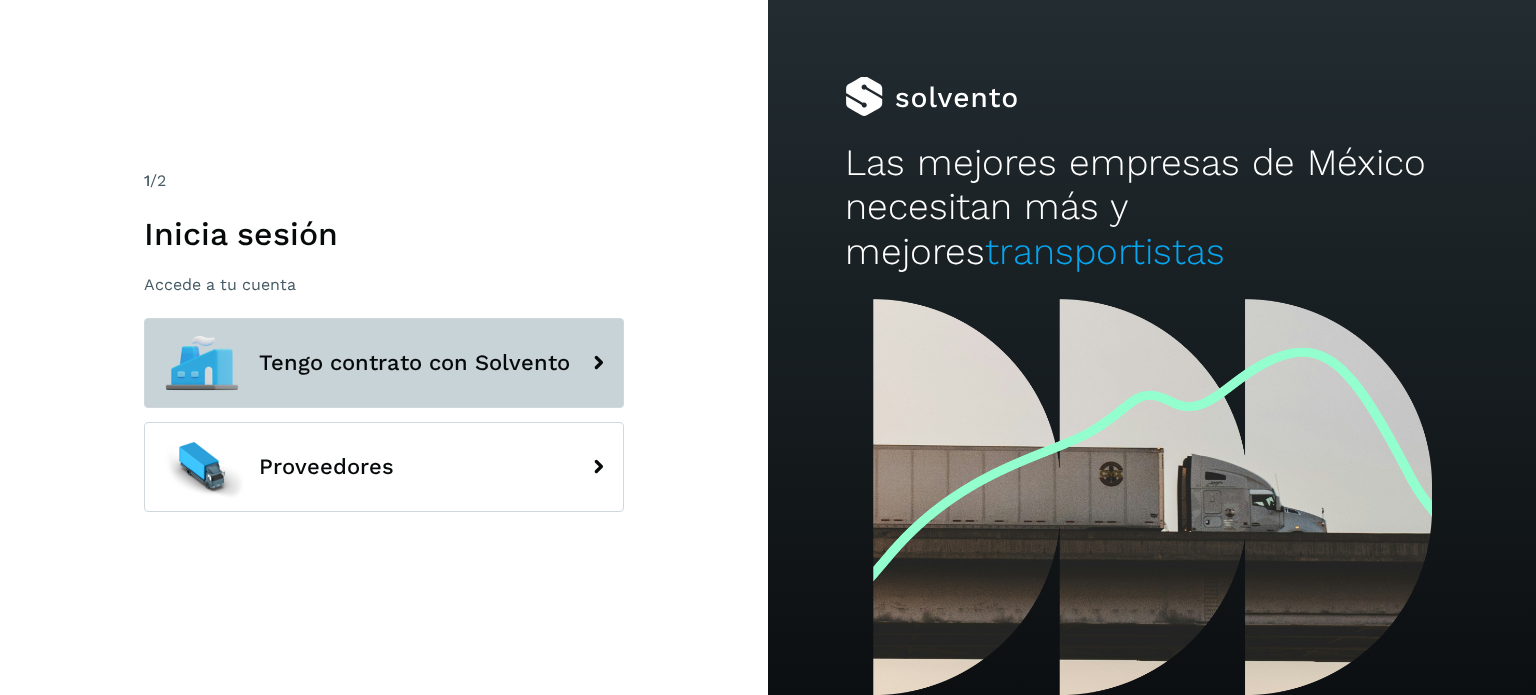 click on "Tengo contrato con Solvento" 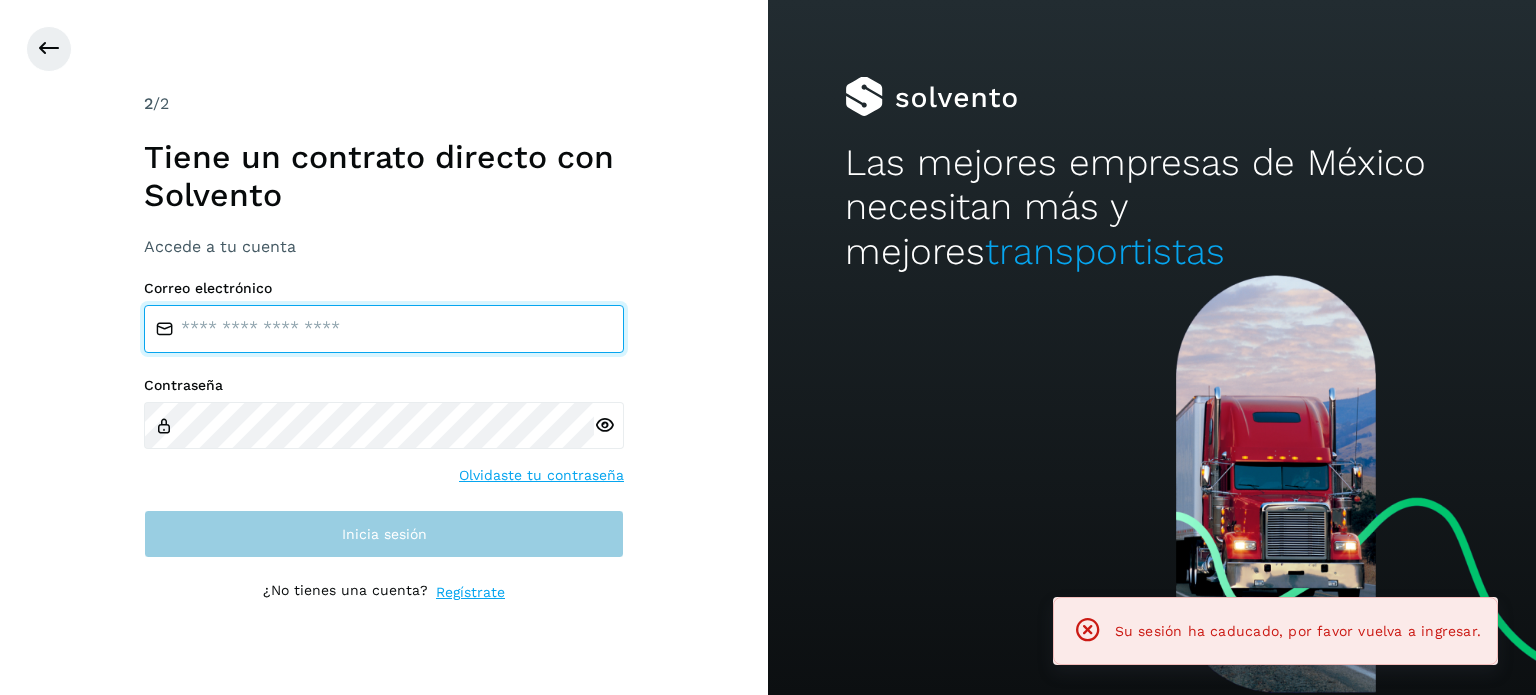 type on "**********" 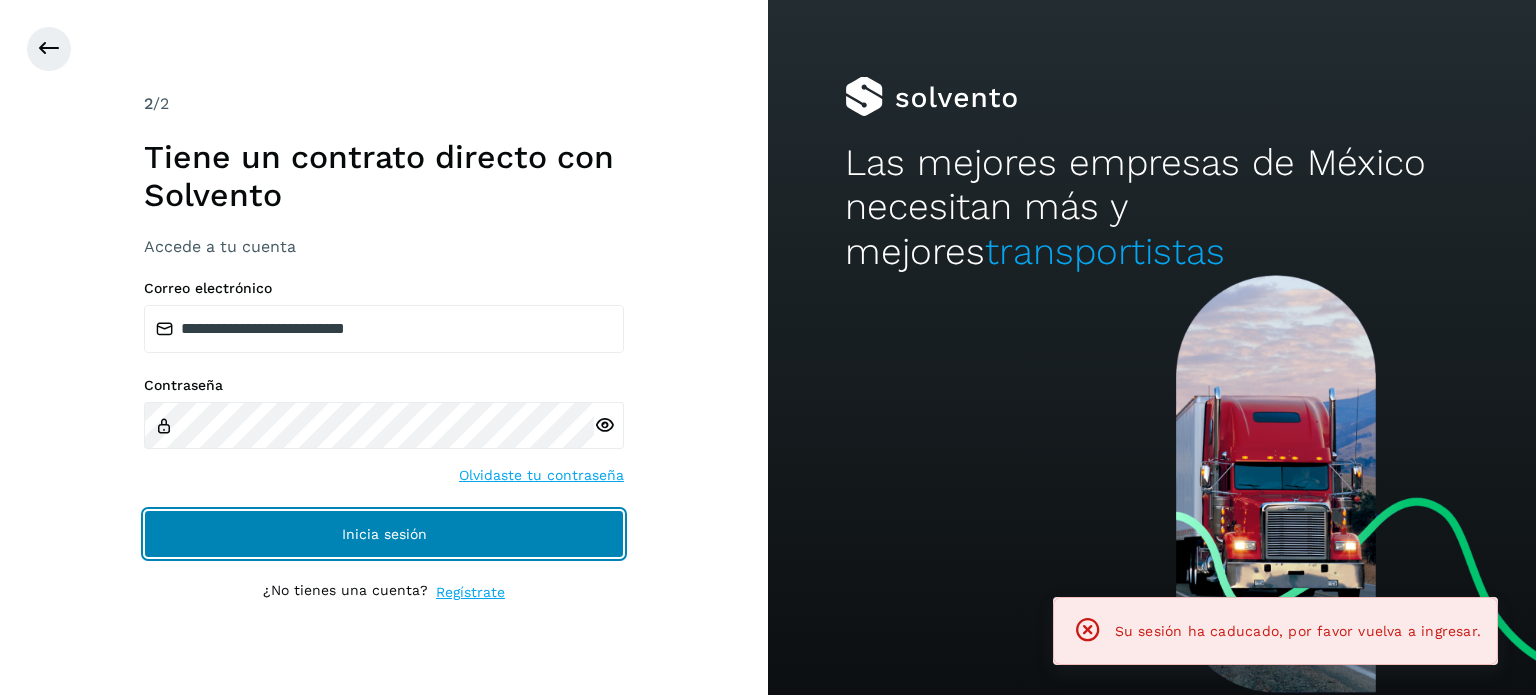 click on "Inicia sesión" at bounding box center (384, 534) 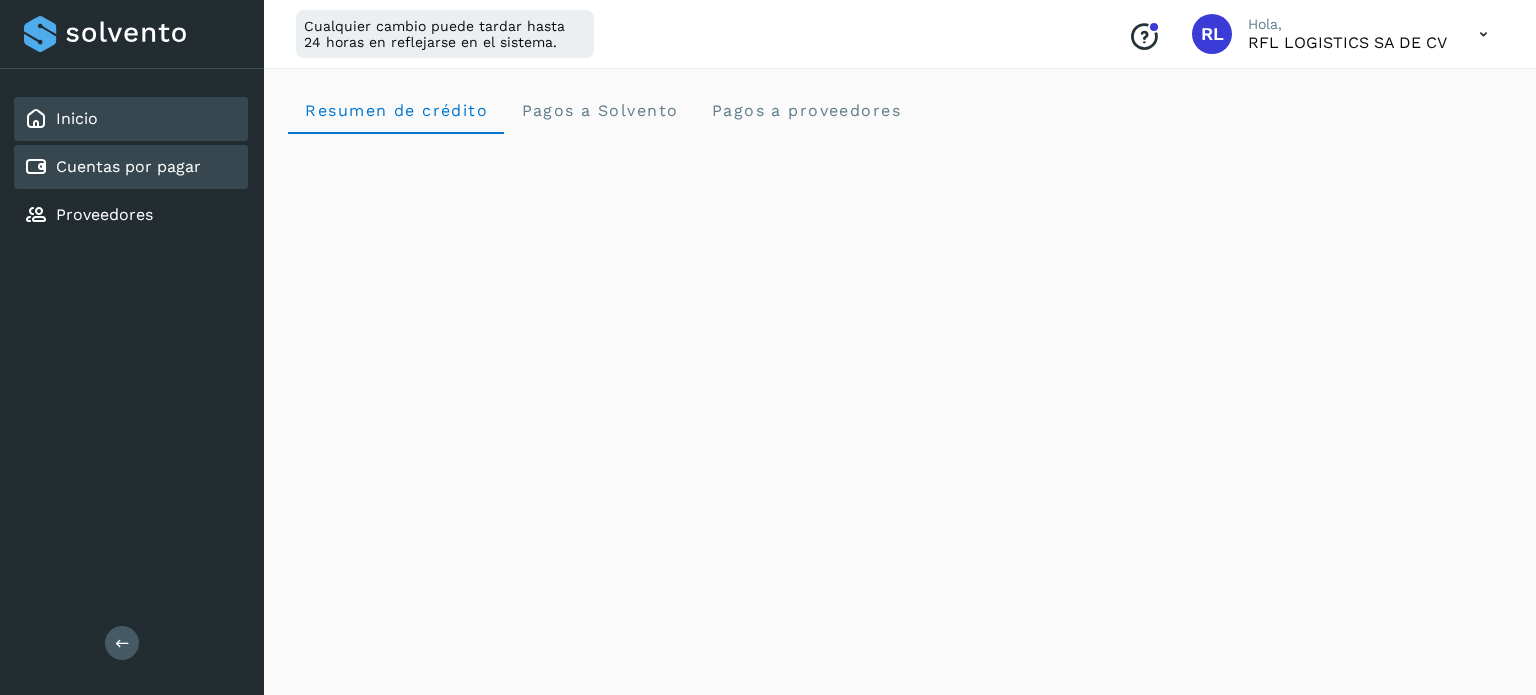 click on "Cuentas por pagar" at bounding box center [128, 166] 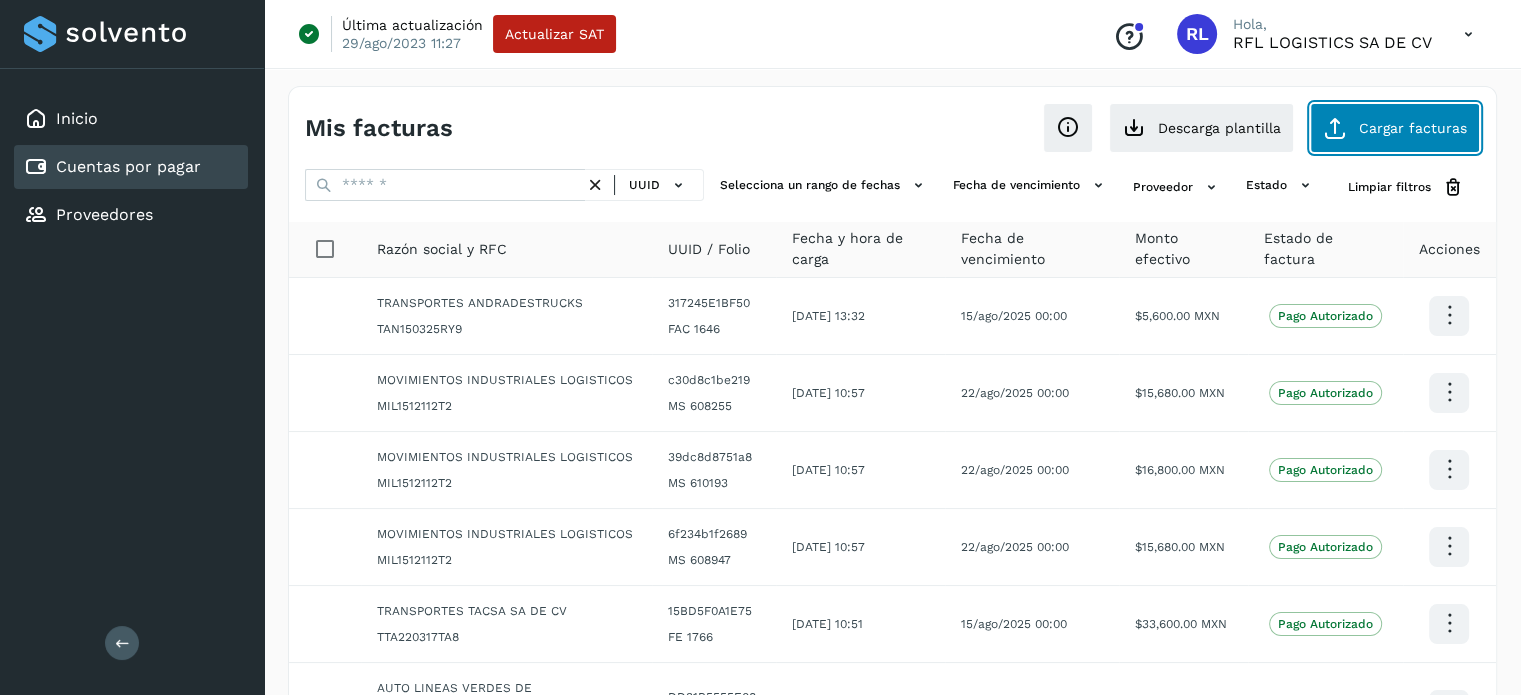 click on "Cargar facturas" 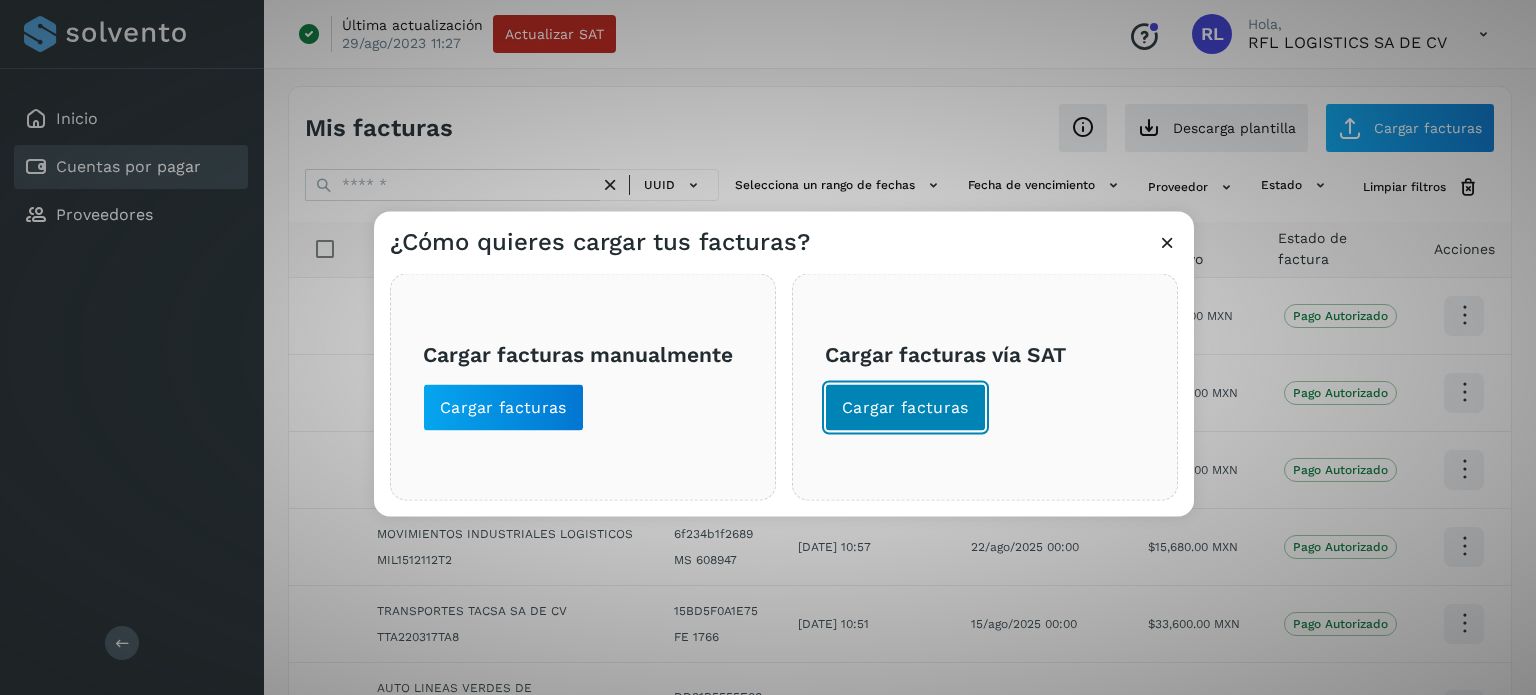 click on "Cargar facturas" at bounding box center (905, 407) 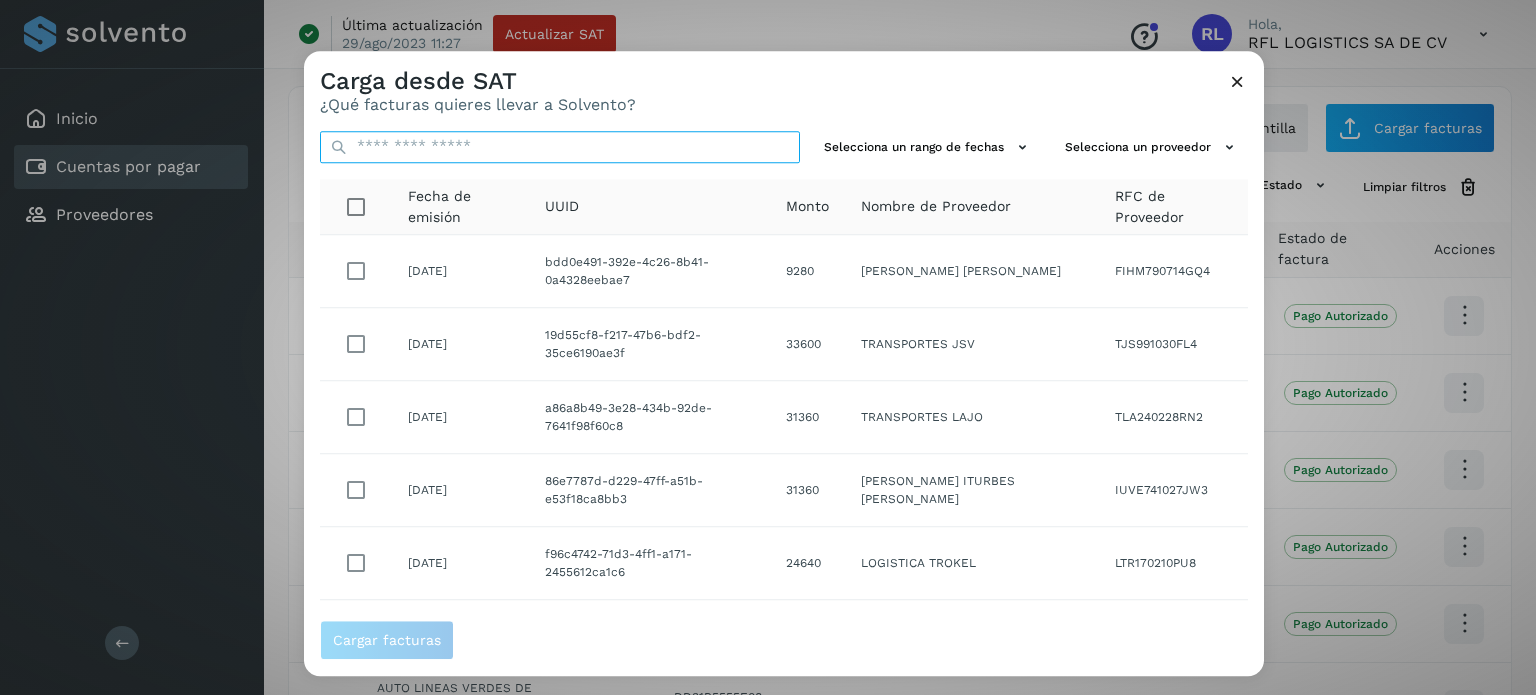 click at bounding box center [560, 147] 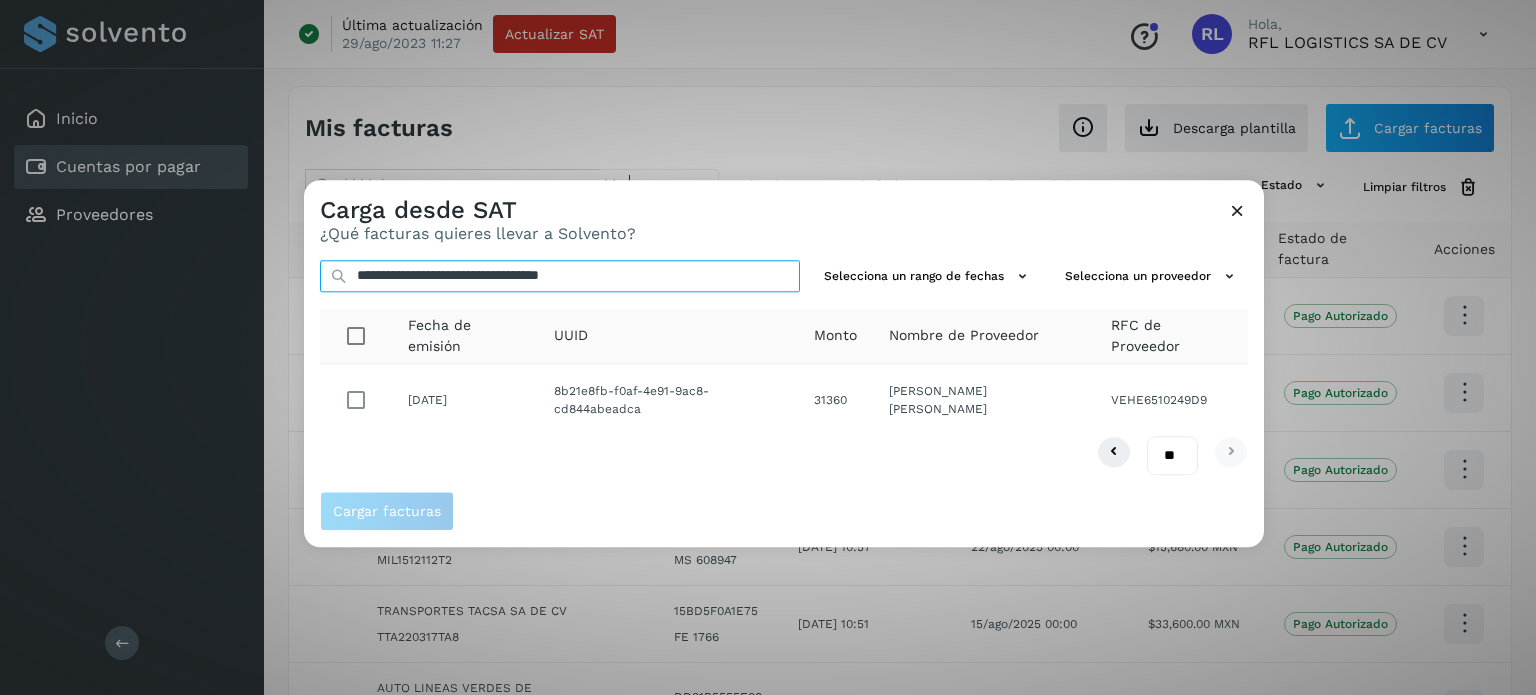 type on "**********" 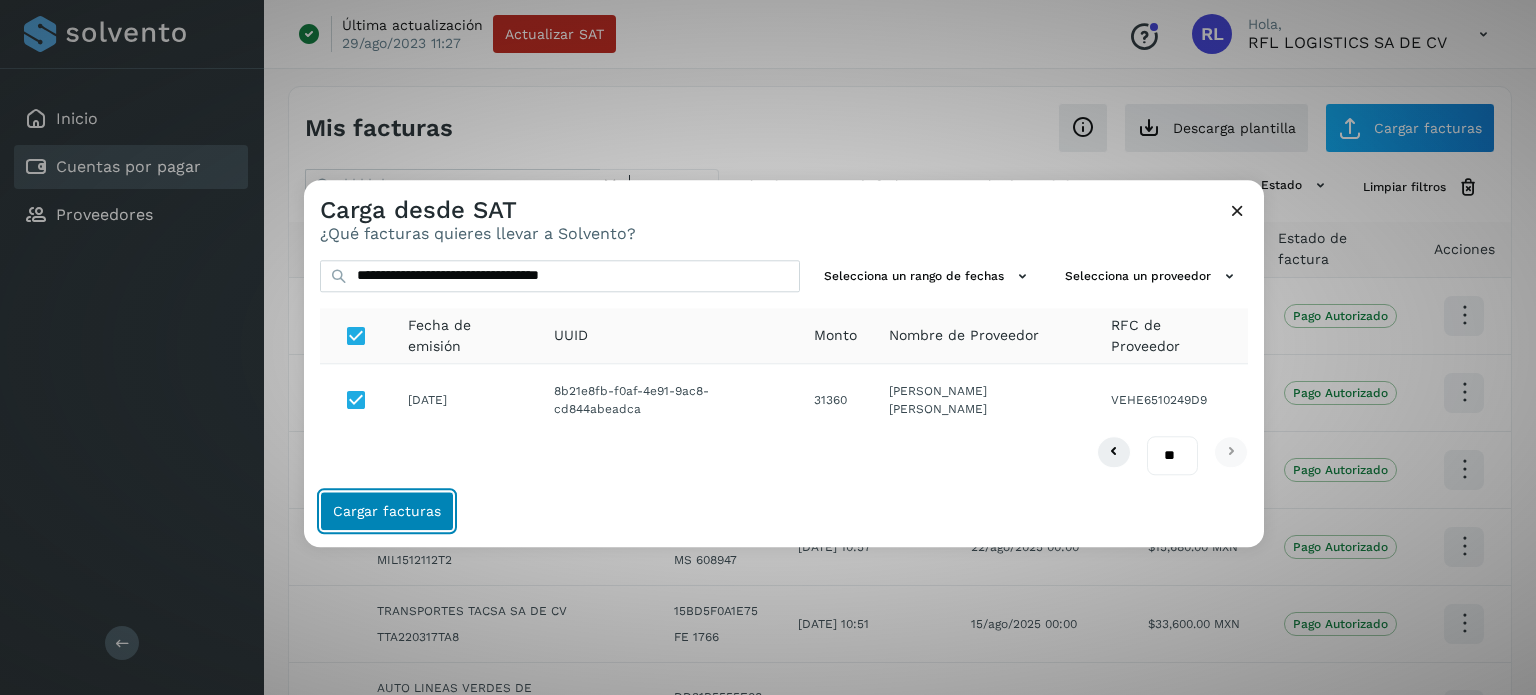 click on "Cargar facturas" 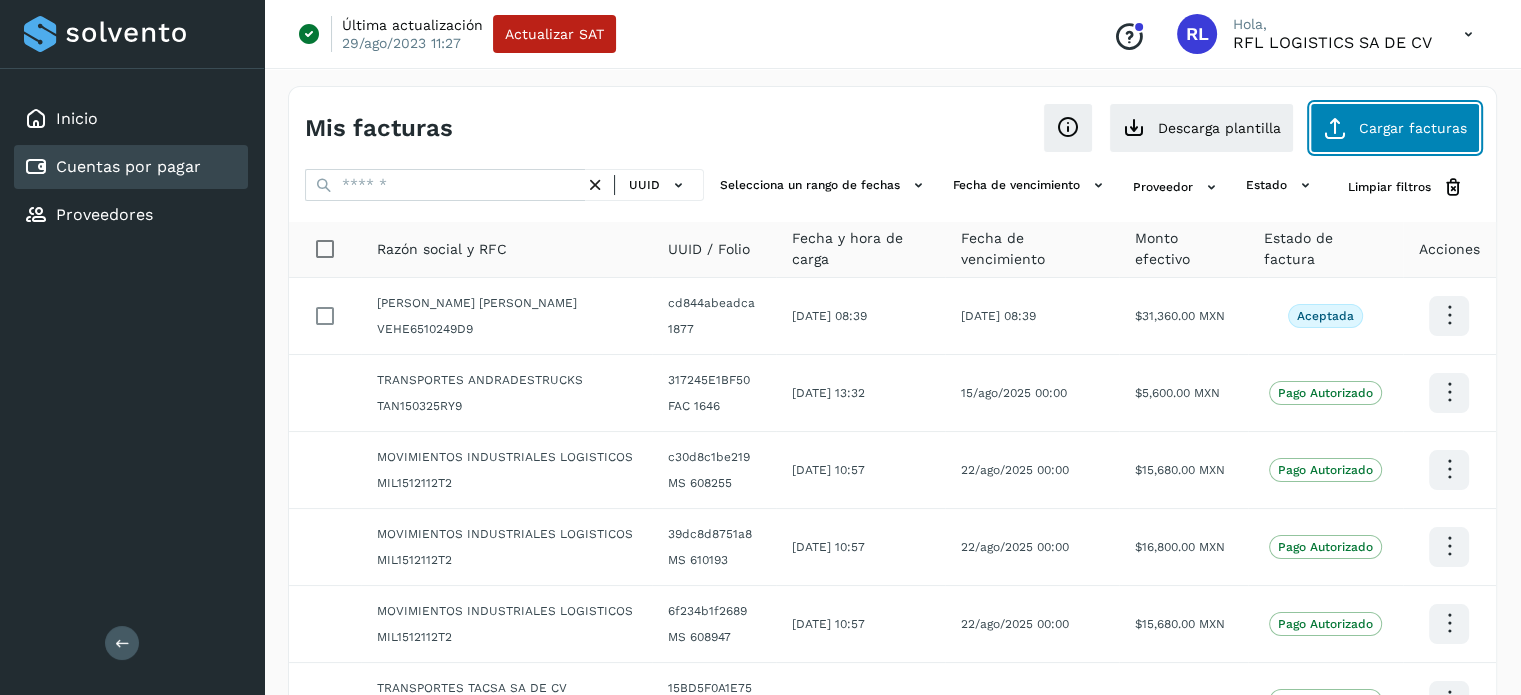 click on "Cargar facturas" 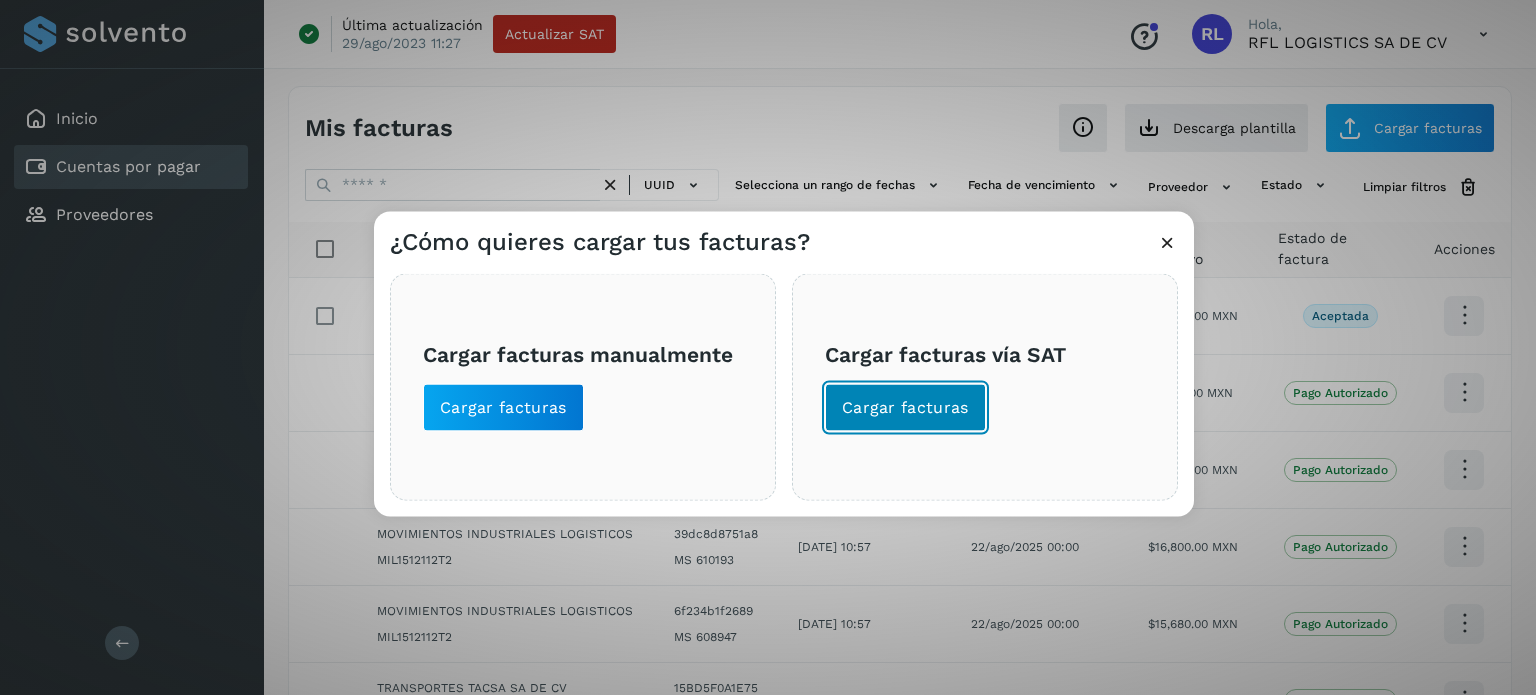click on "Cargar facturas" 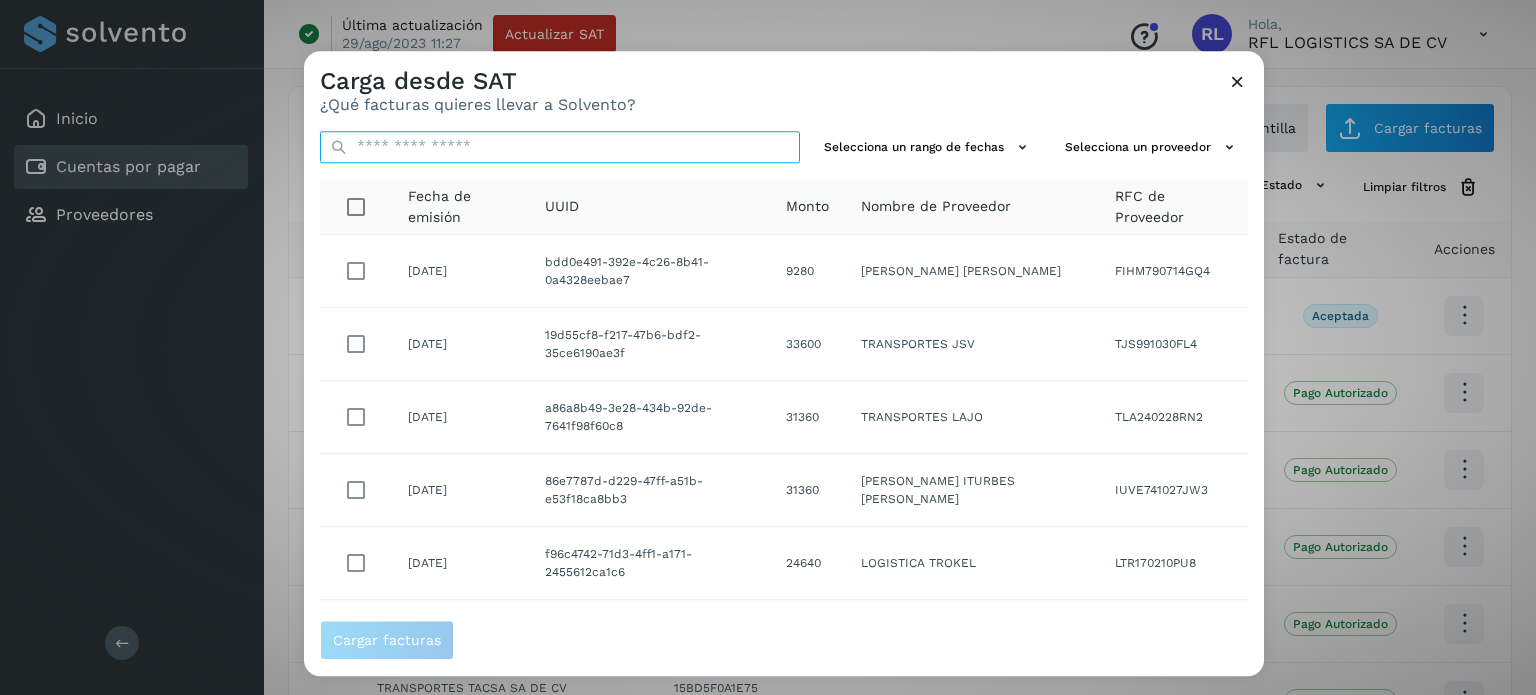 click at bounding box center [560, 147] 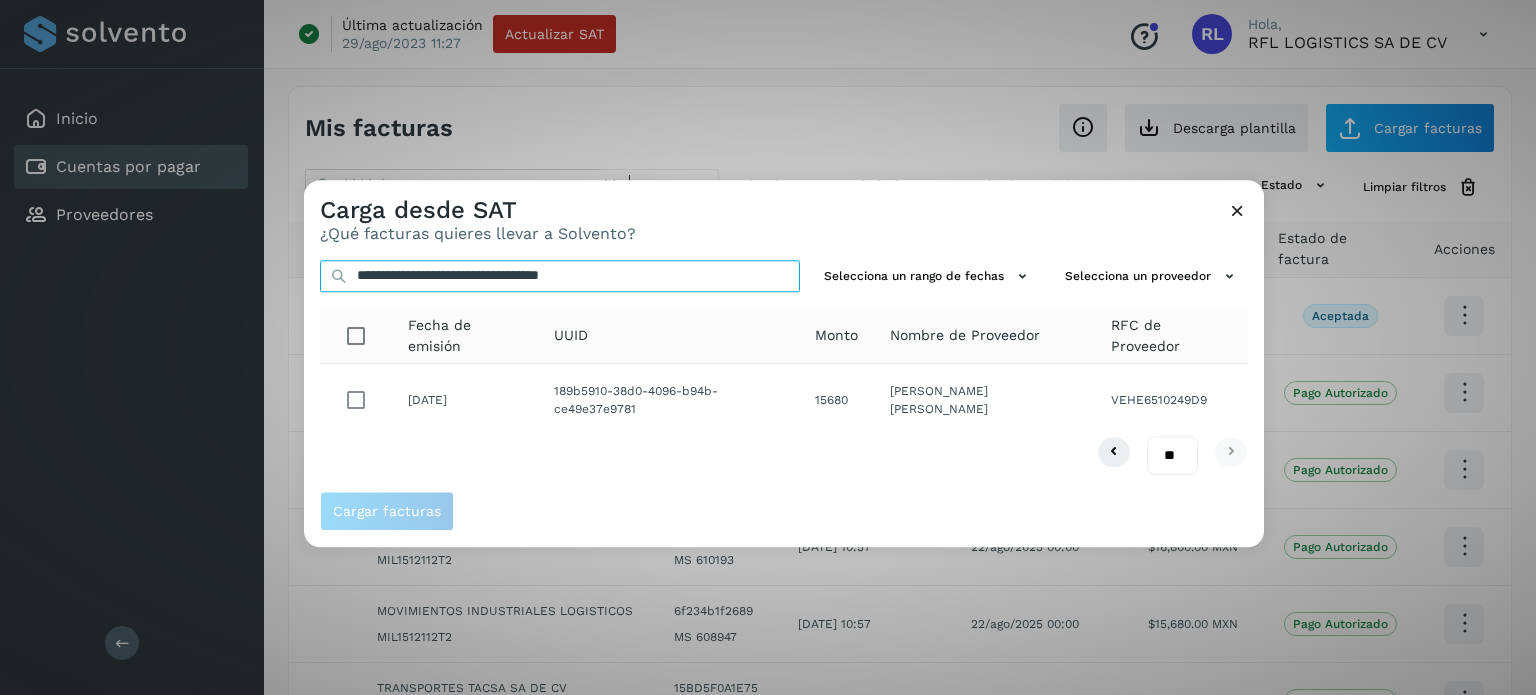 type on "**********" 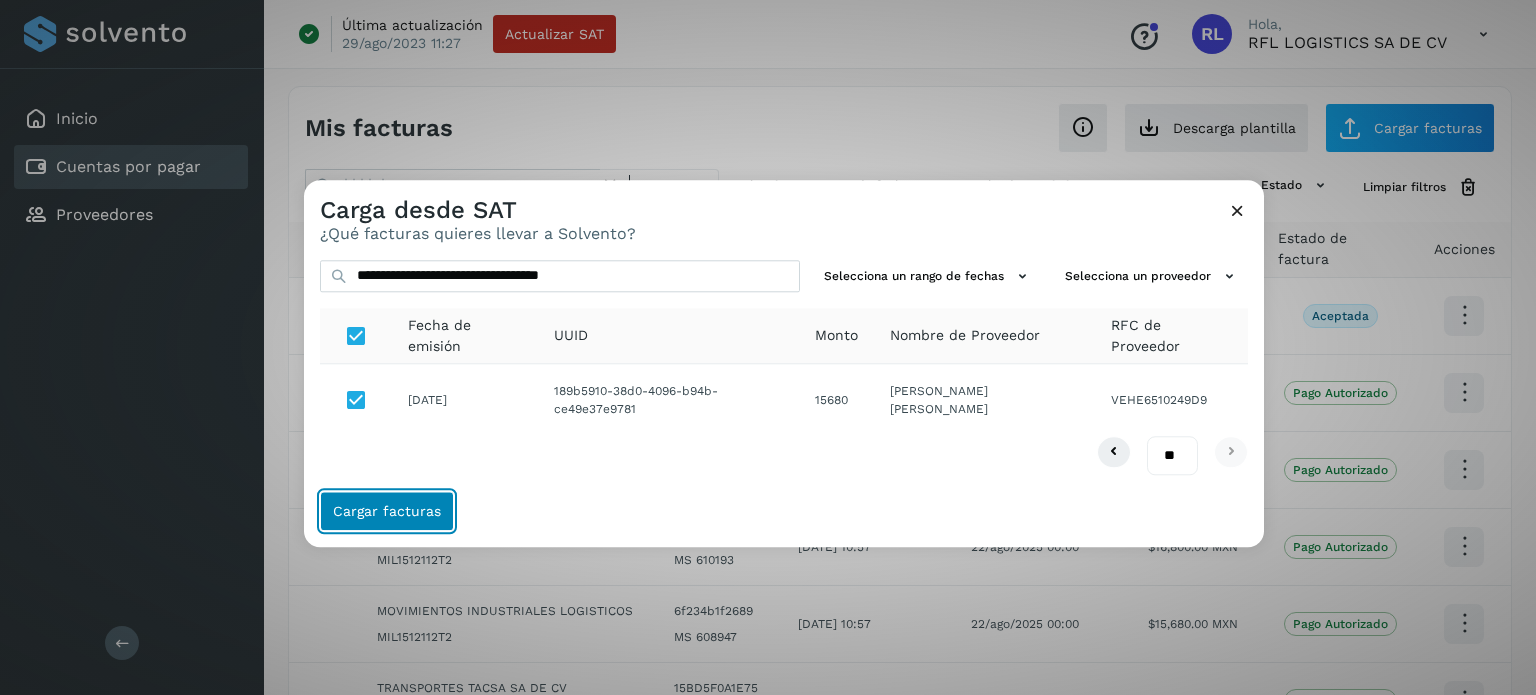 click on "Cargar facturas" at bounding box center [387, 511] 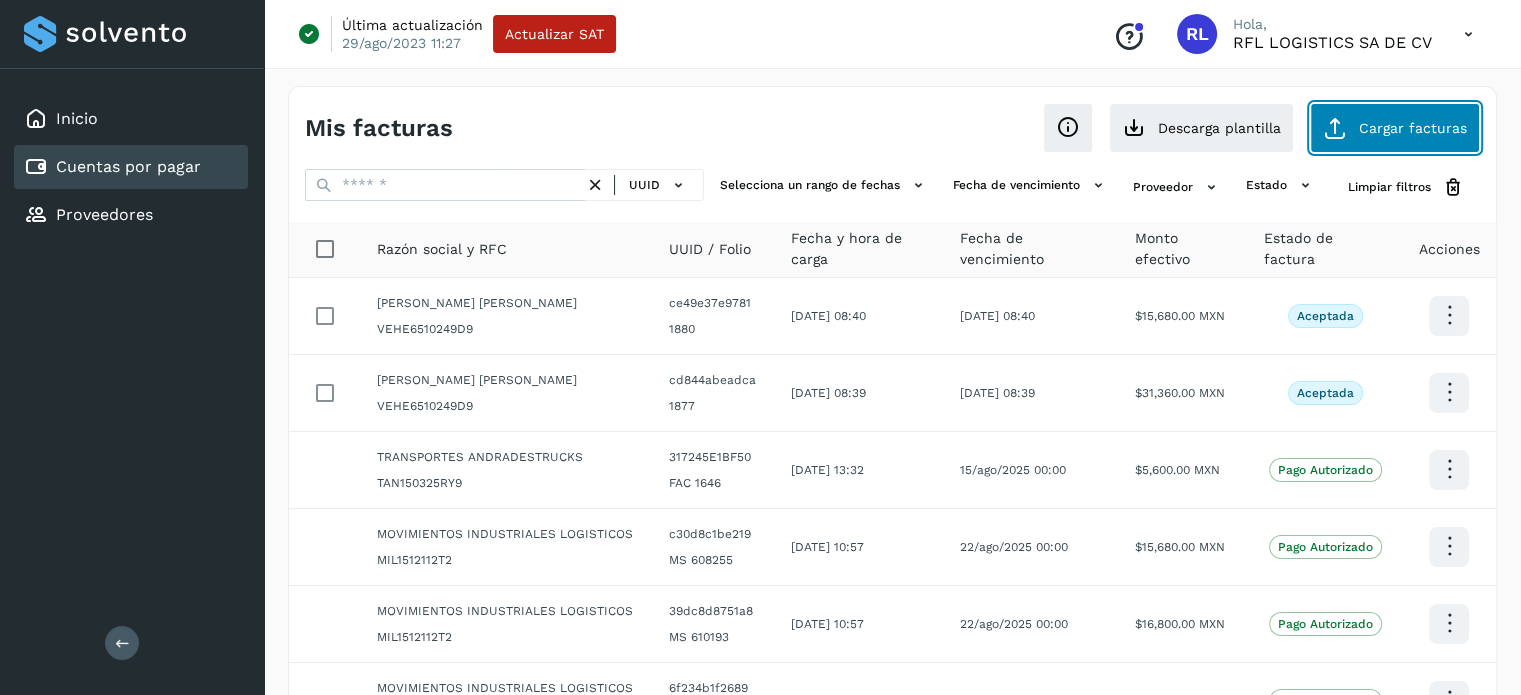 click on "Cargar facturas" 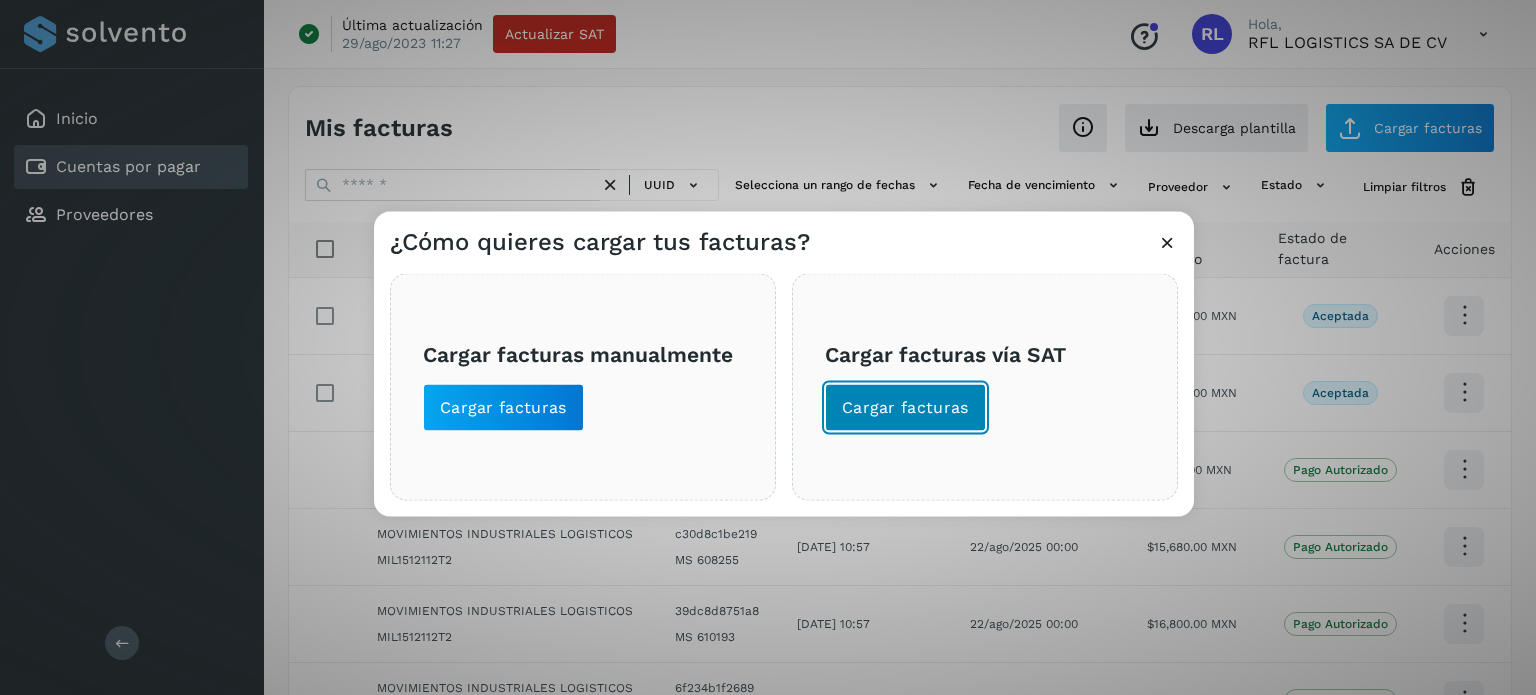 click on "Cargar facturas" 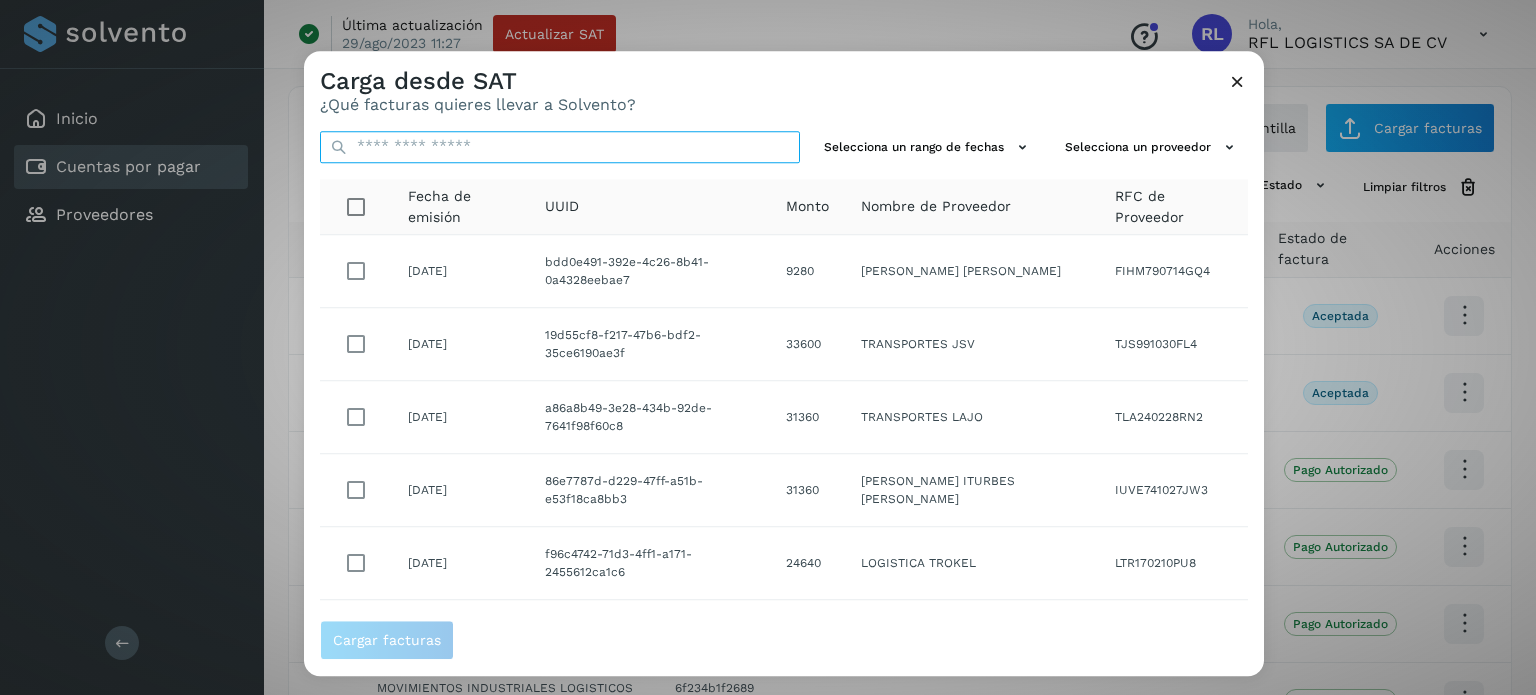 click at bounding box center [560, 147] 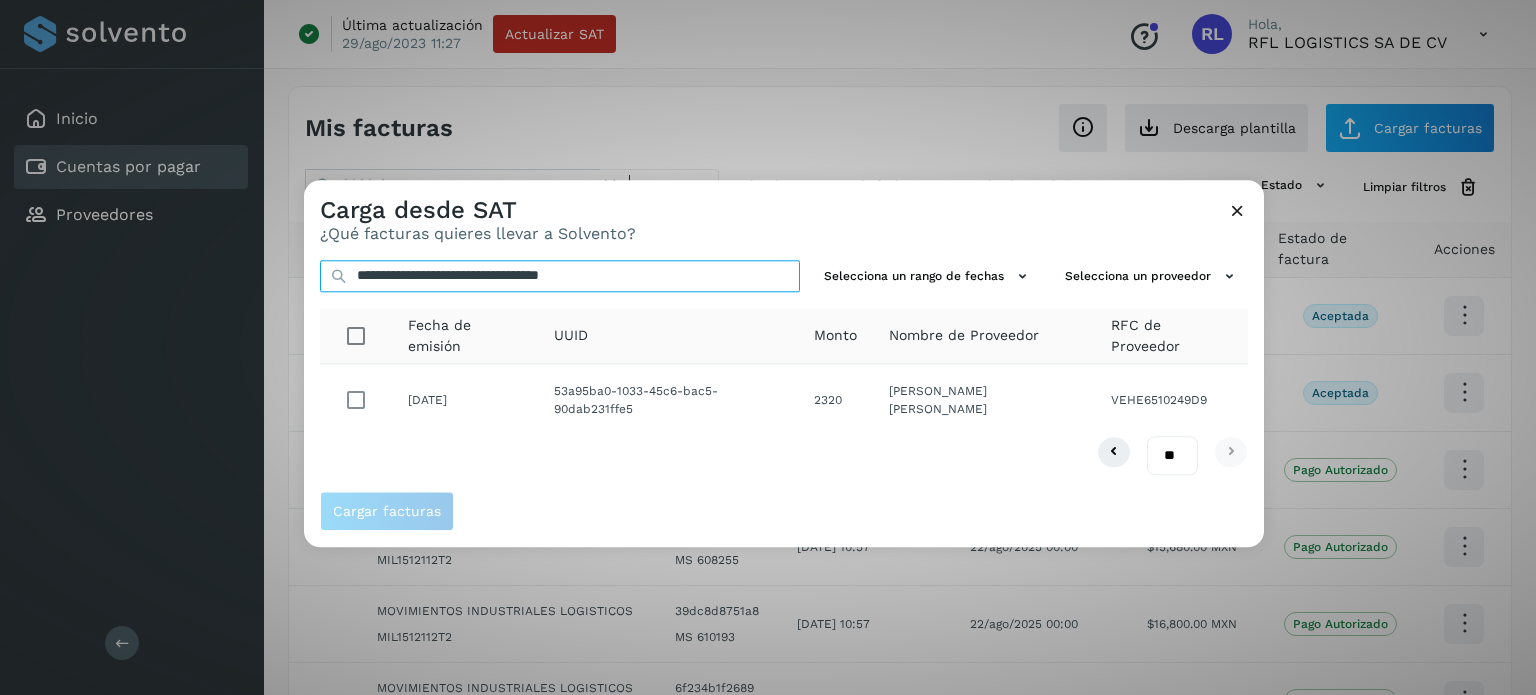 type on "**********" 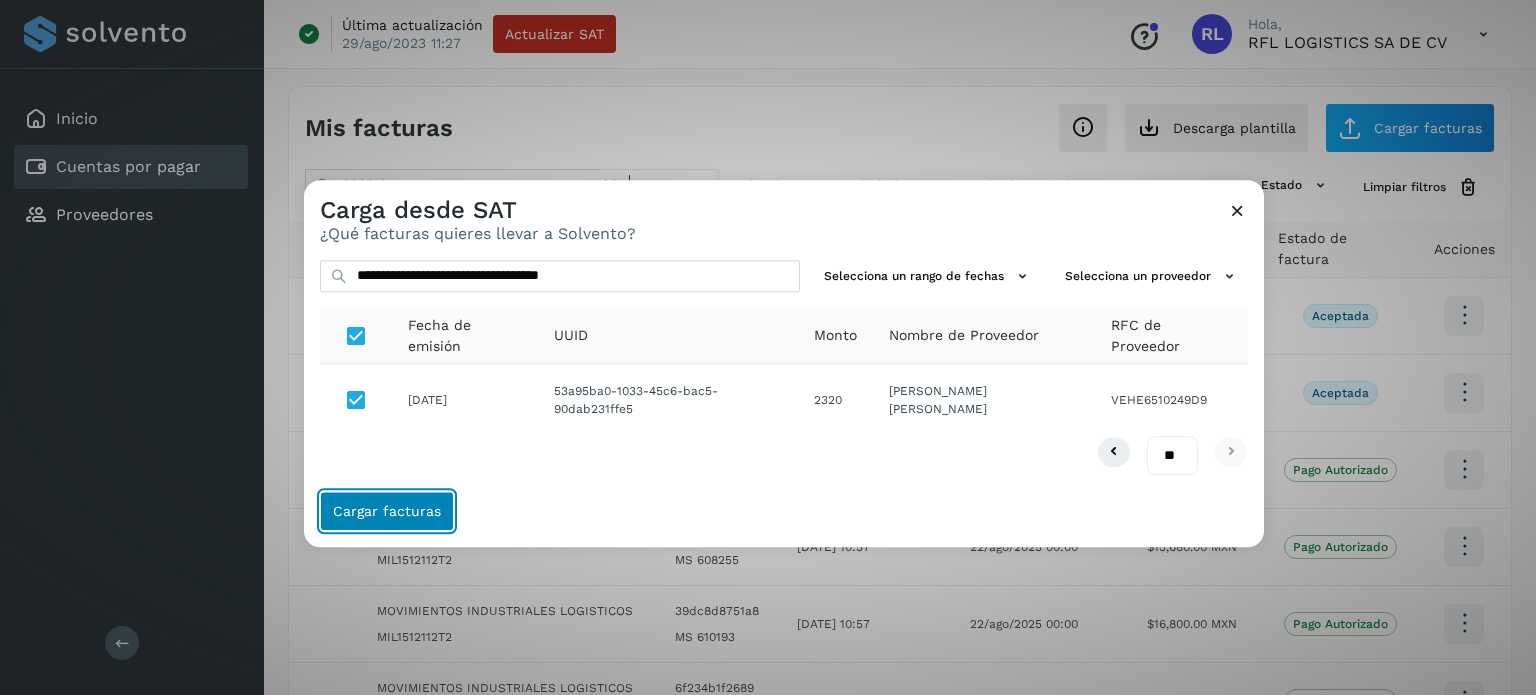 click on "Cargar facturas" 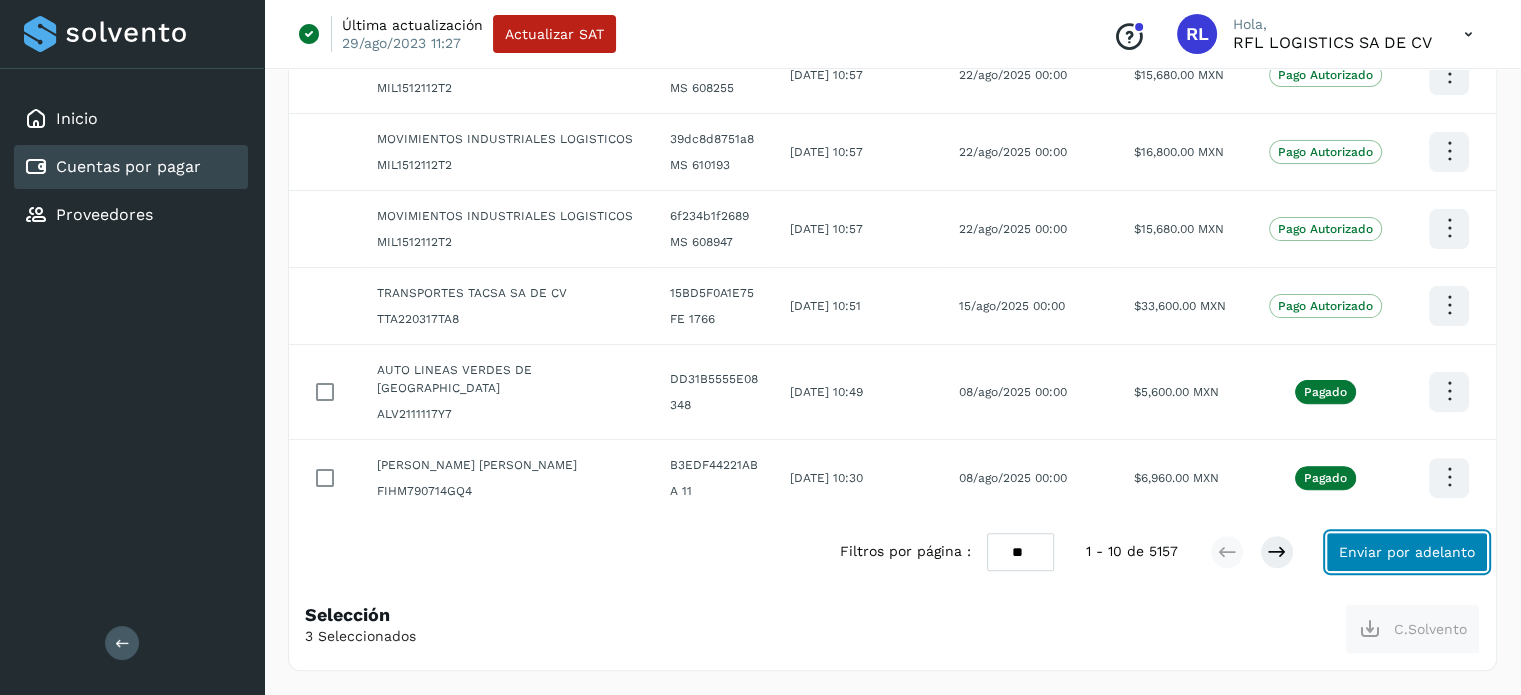 click on "Enviar por adelanto" 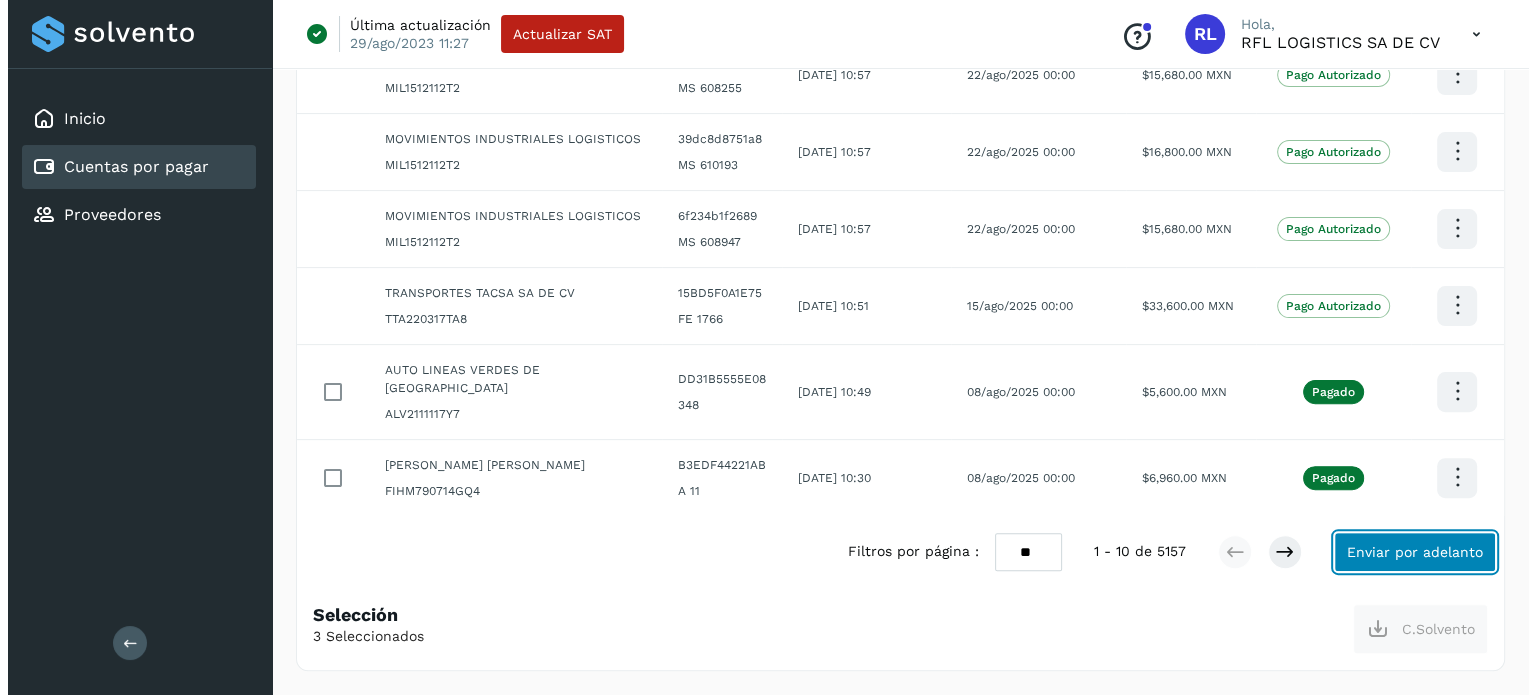 scroll, scrollTop: 527, scrollLeft: 0, axis: vertical 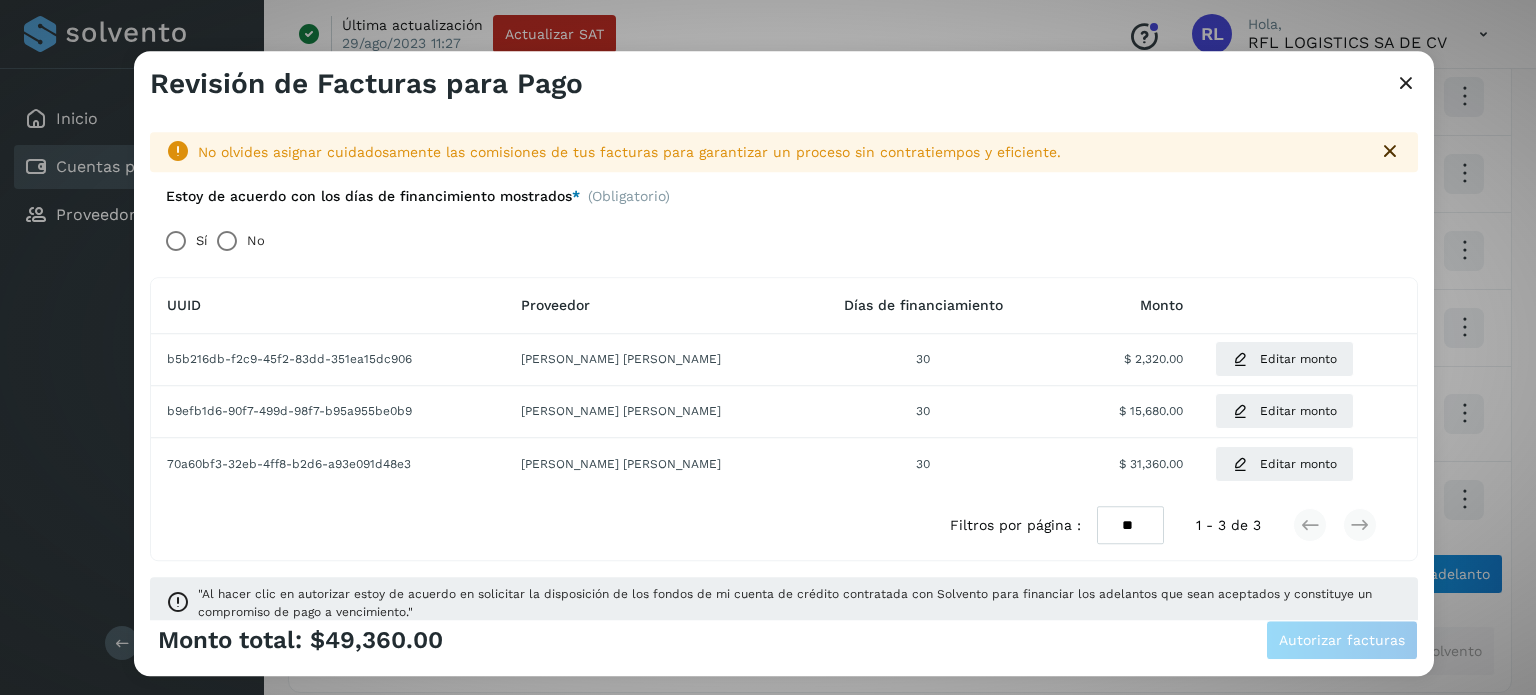 click on "No" at bounding box center [256, 241] 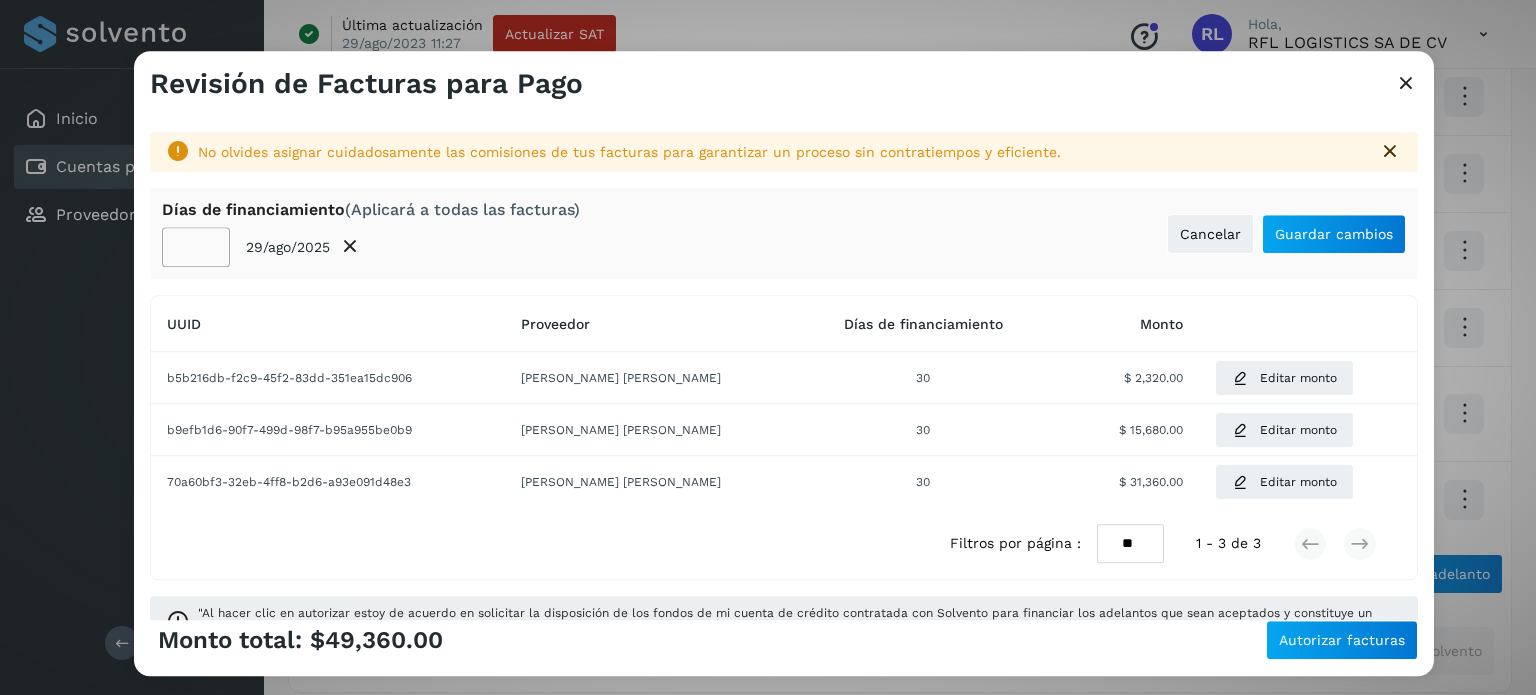 click on "**" 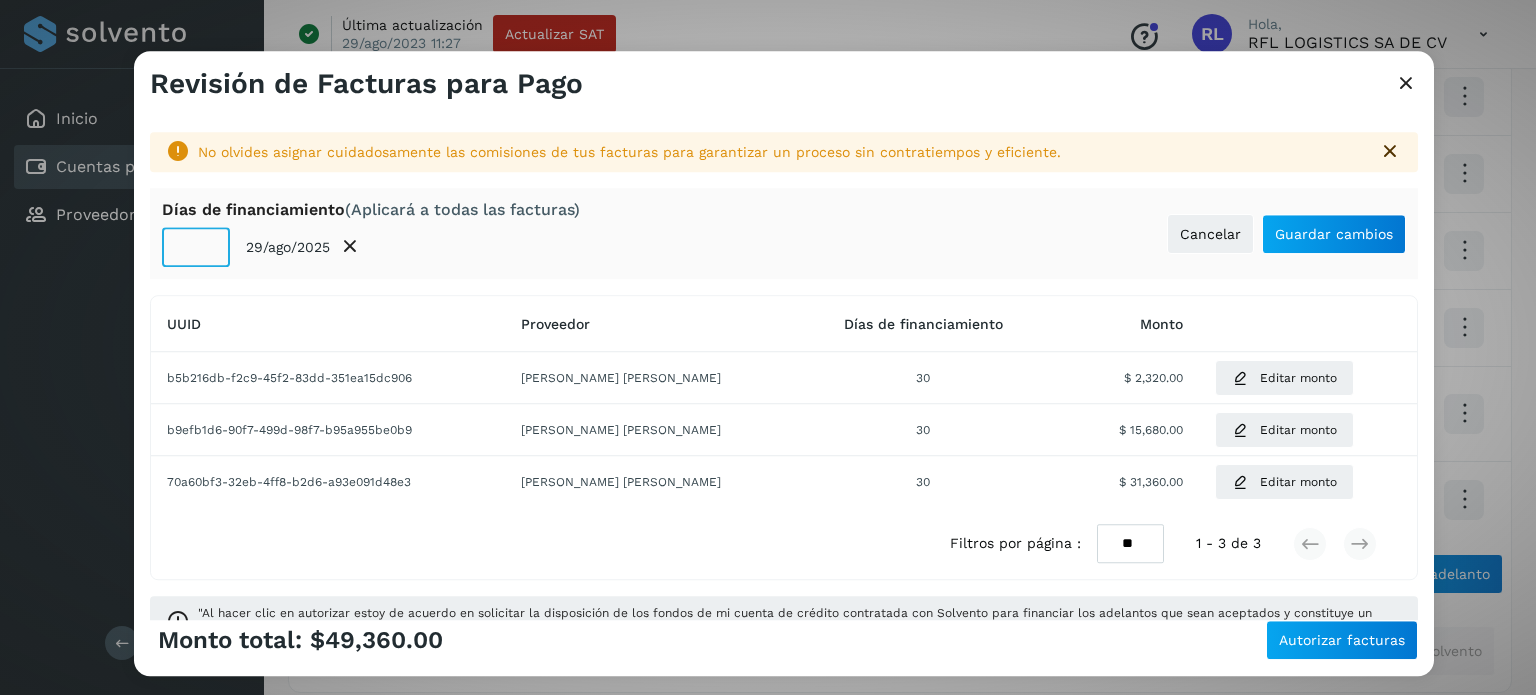 click on "**" 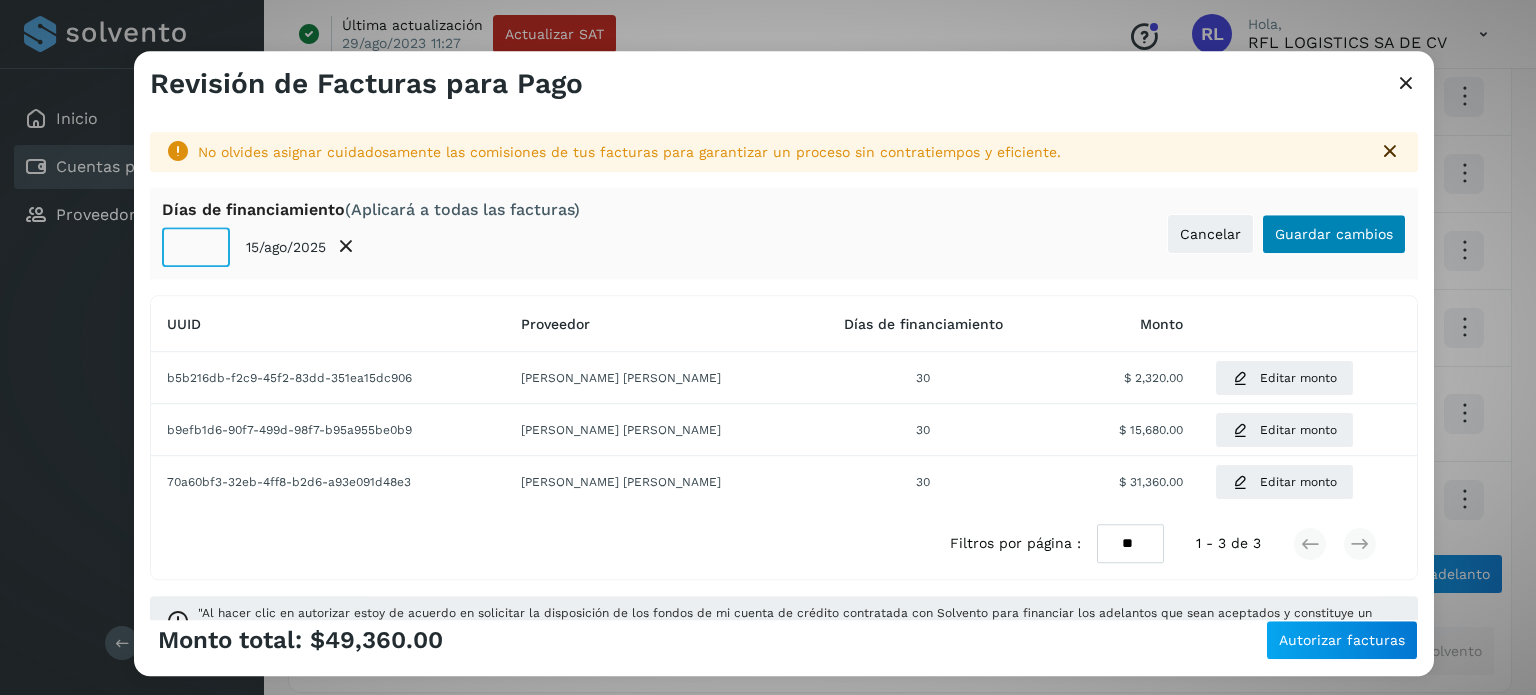 type on "**" 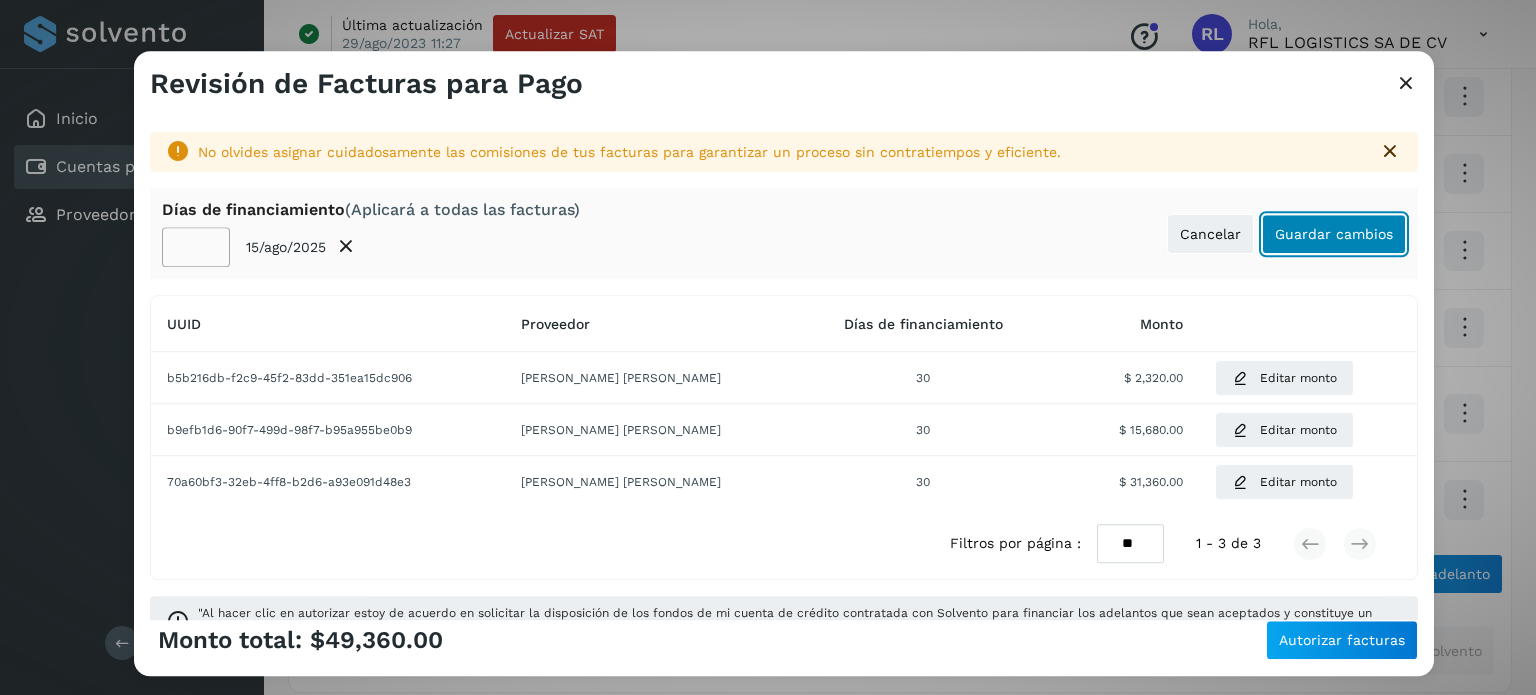 click on "Guardar cambios" 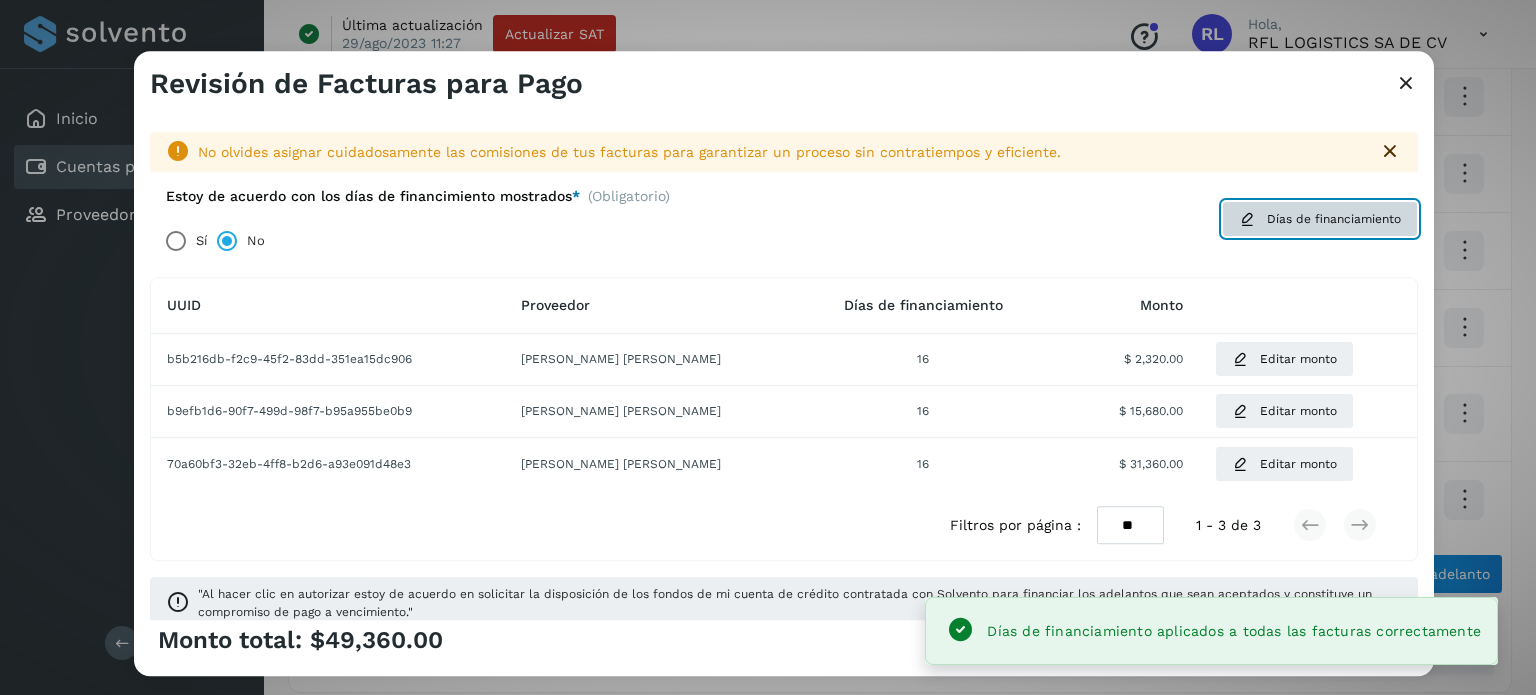 click on "Días de financiamiento" 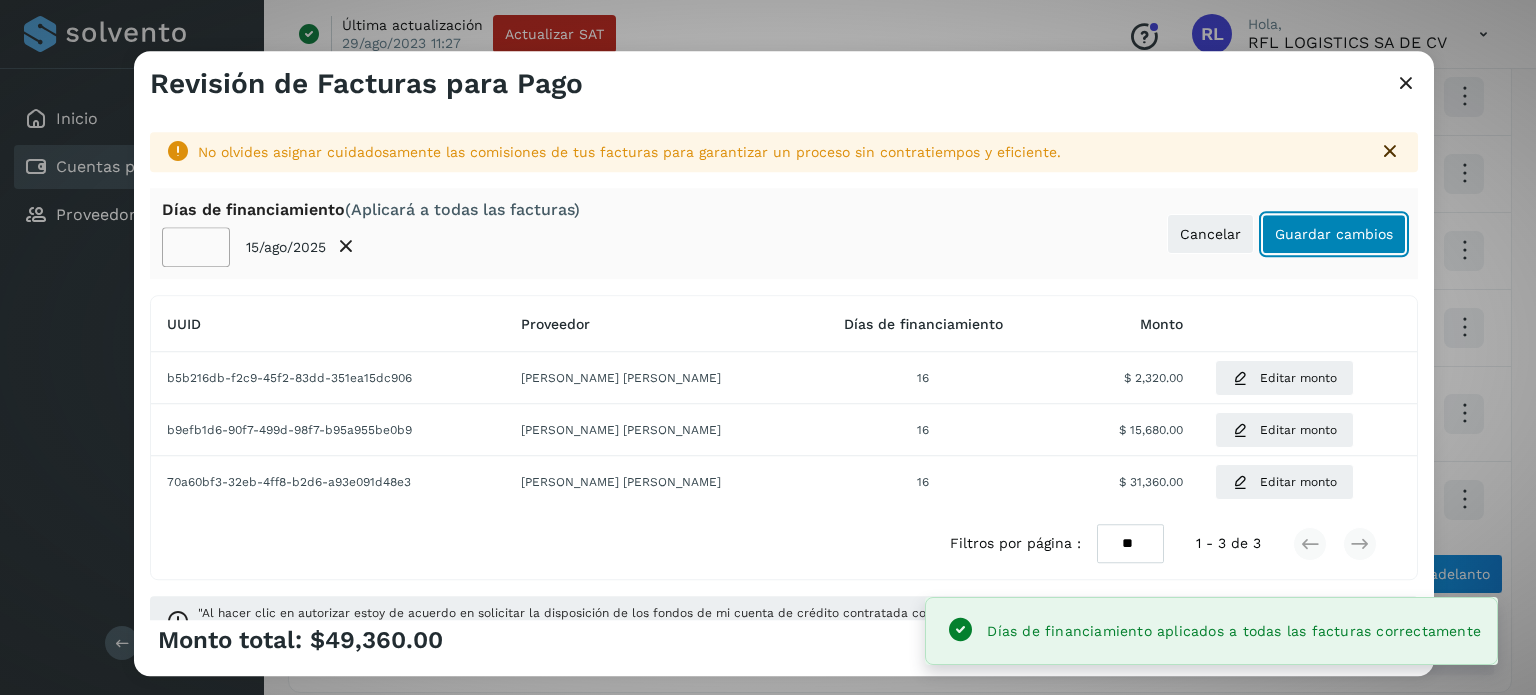click on "Guardar cambios" 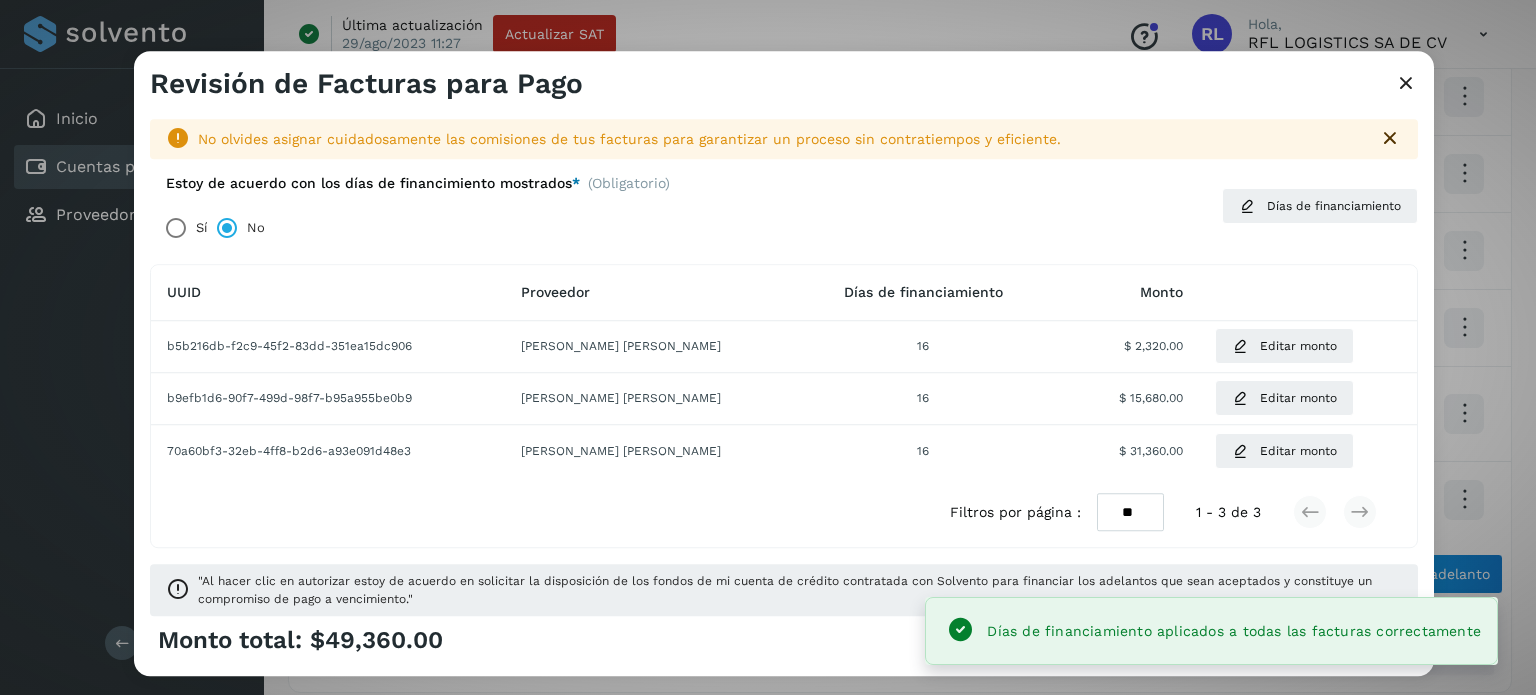 scroll, scrollTop: 28, scrollLeft: 0, axis: vertical 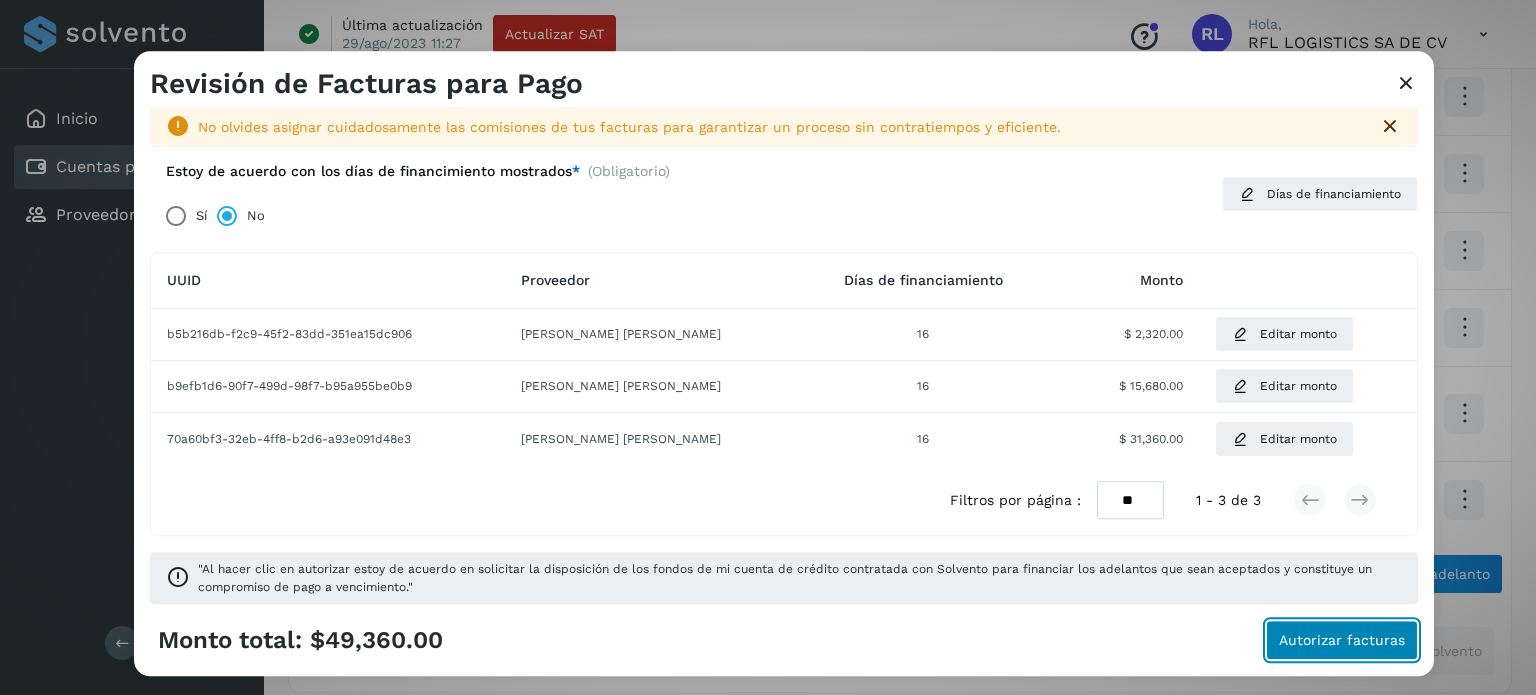 click on "Autorizar facturas" 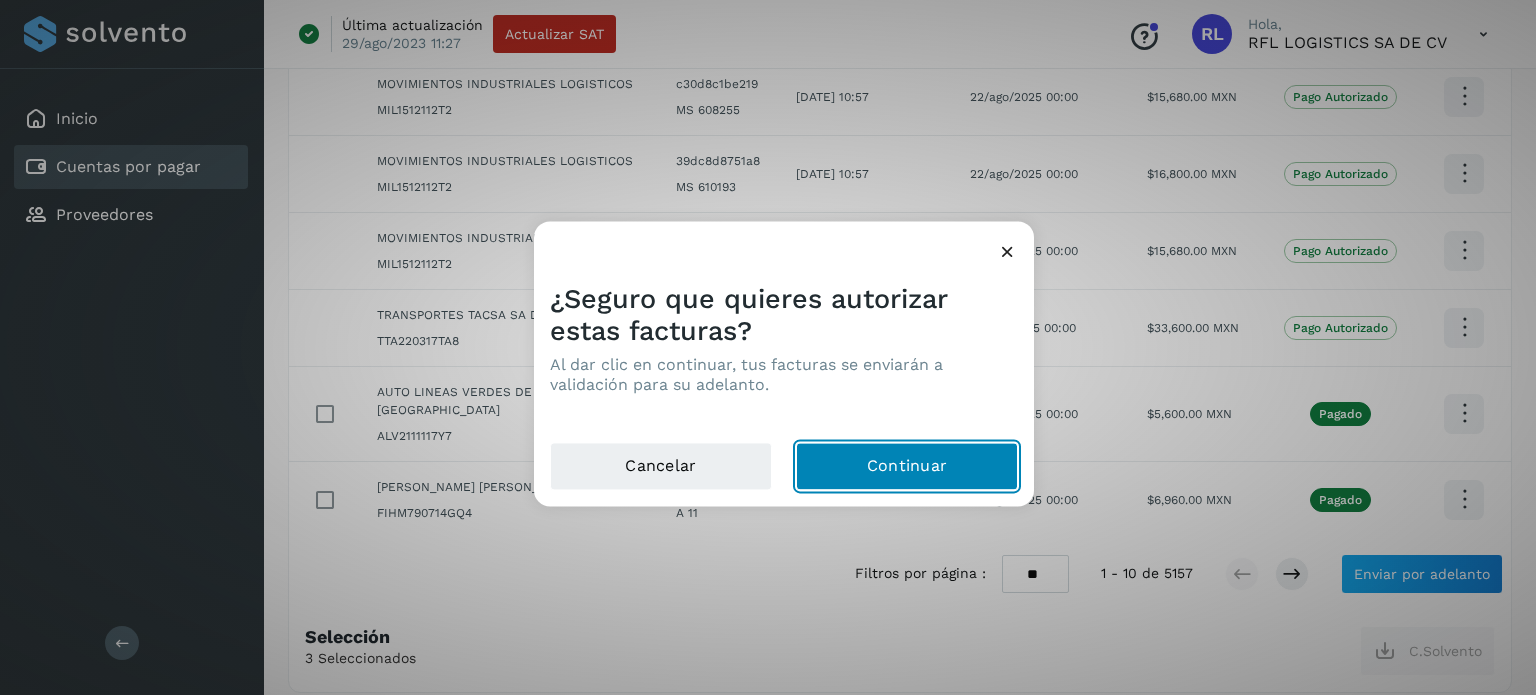 click on "Continuar" 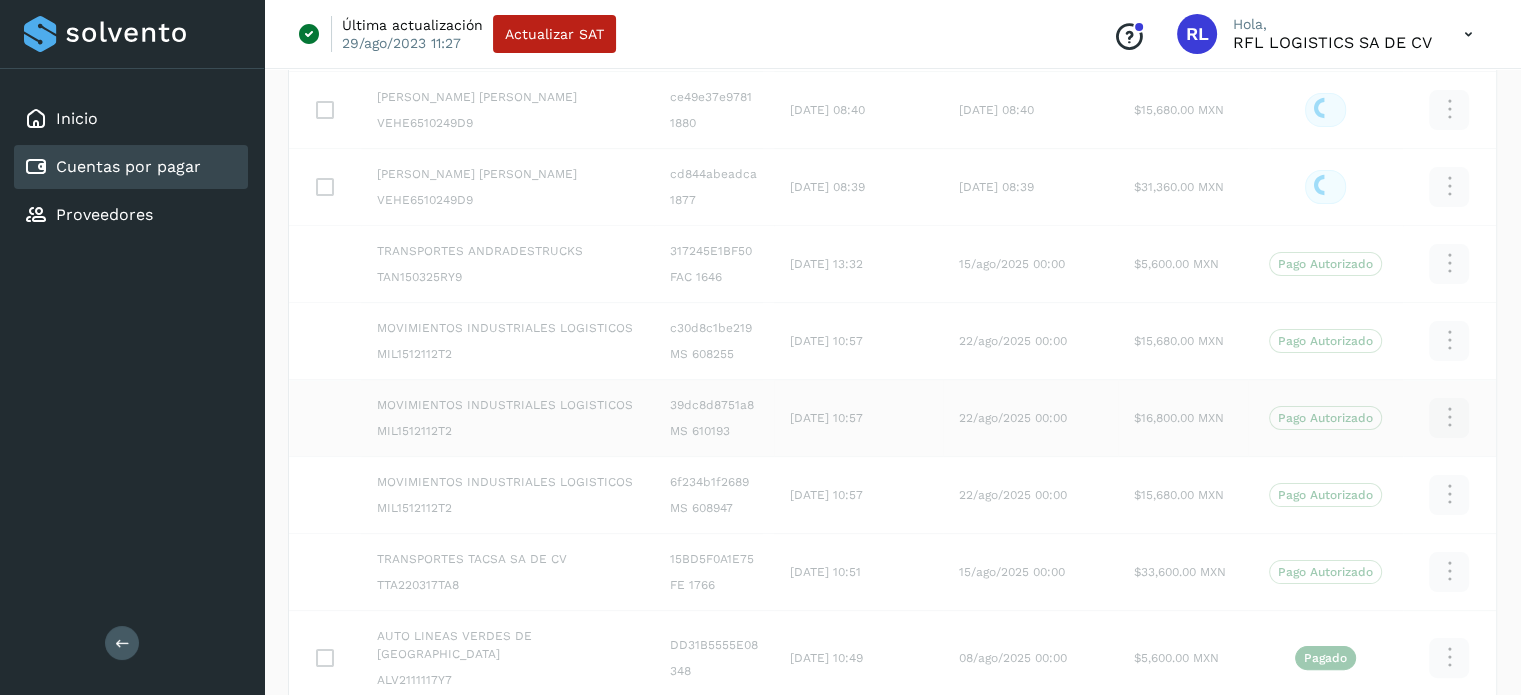 scroll, scrollTop: 0, scrollLeft: 0, axis: both 